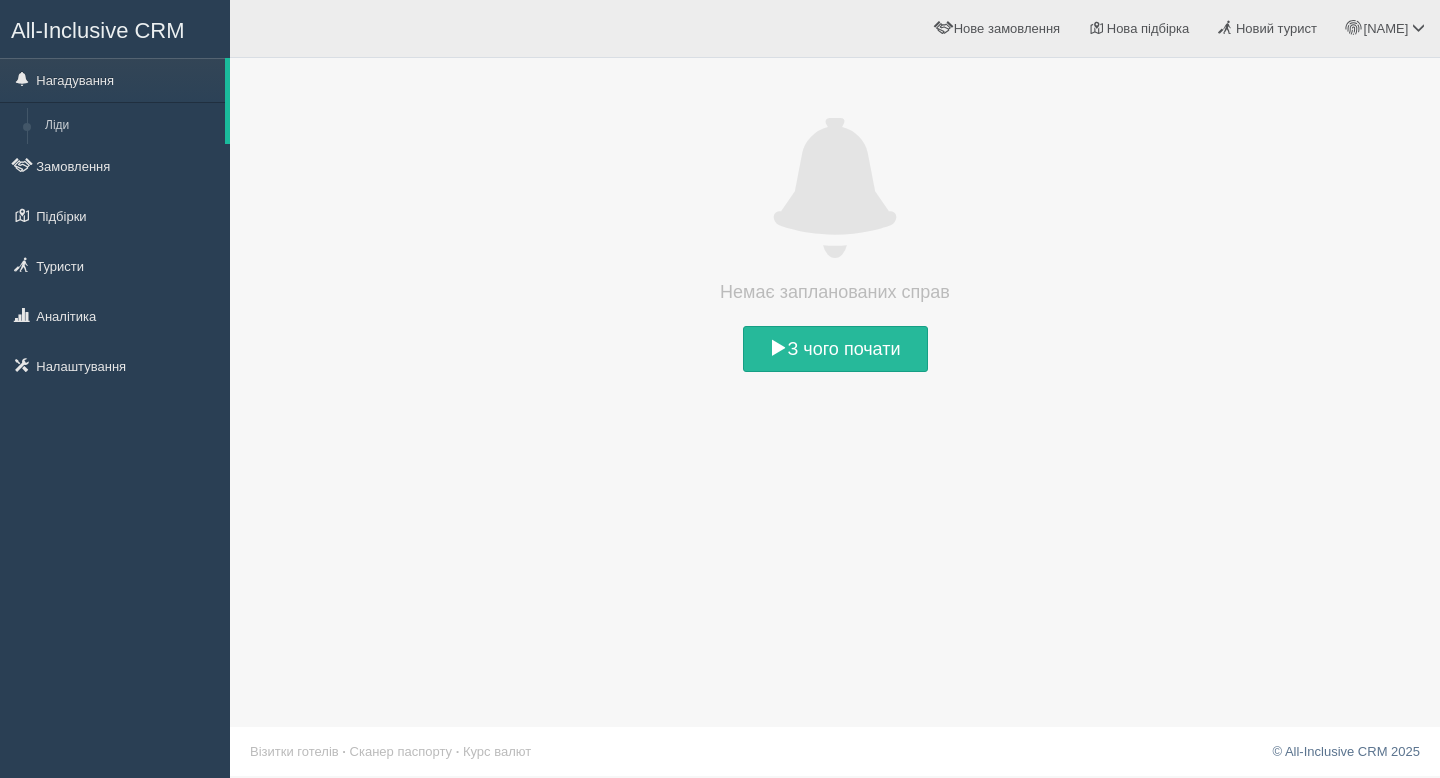 scroll, scrollTop: 0, scrollLeft: 0, axis: both 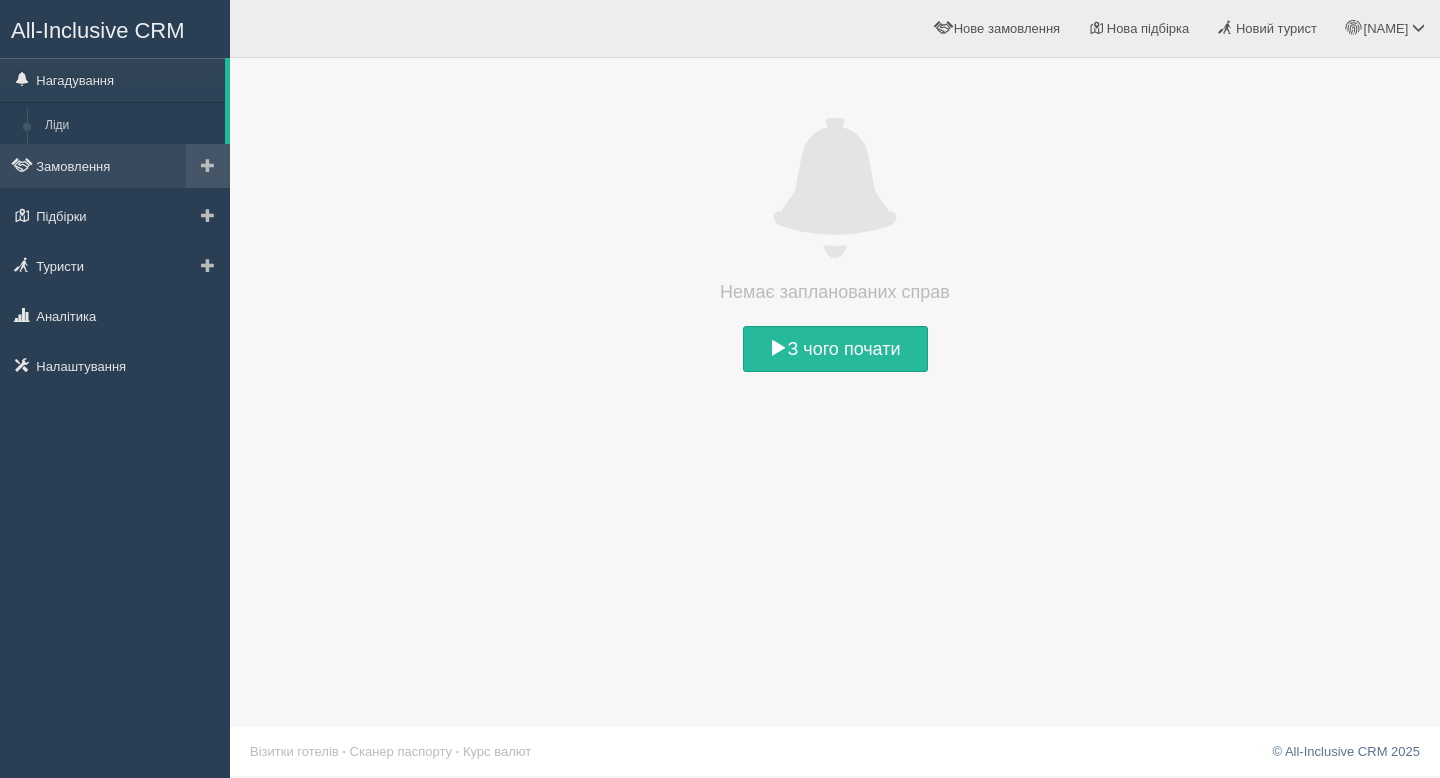 click at bounding box center (208, 166) 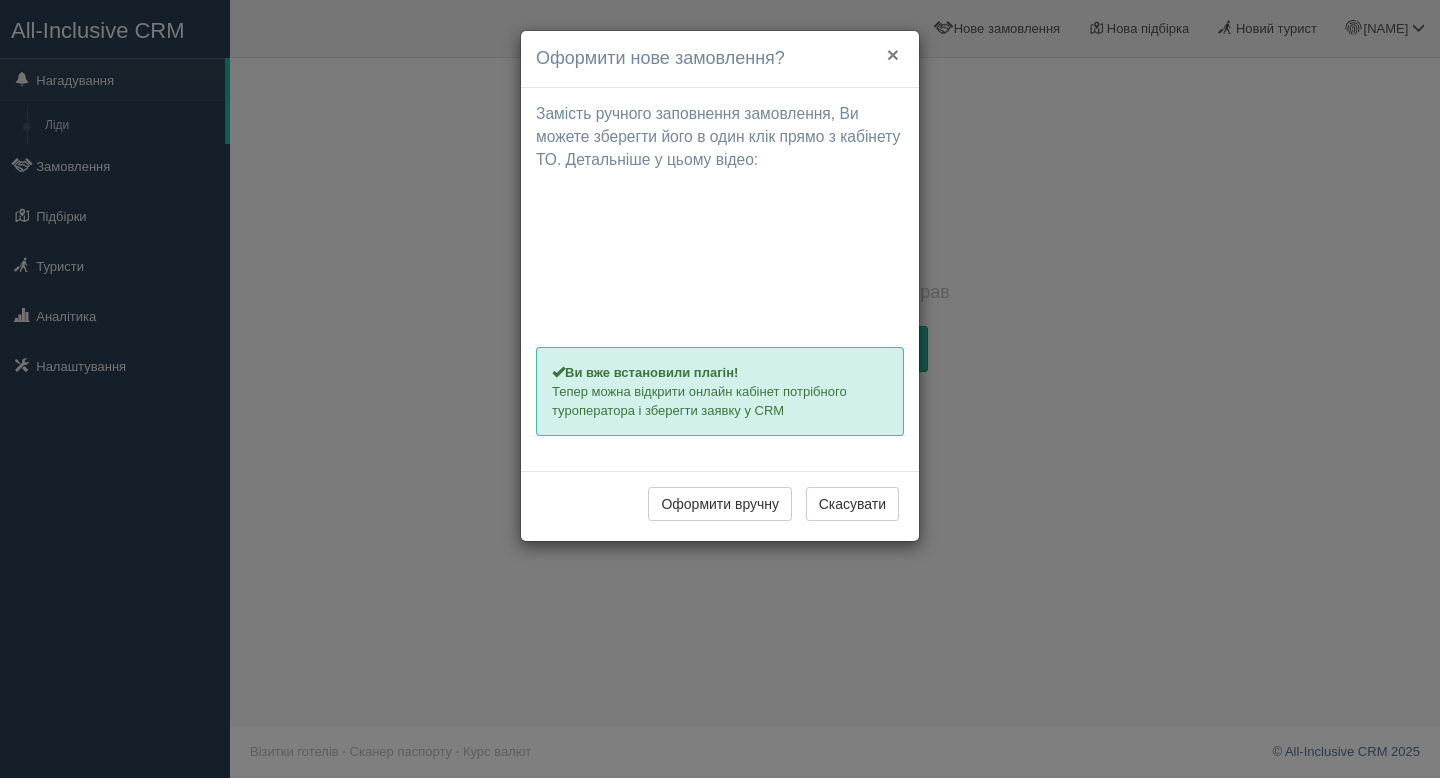 click on "×" at bounding box center (893, 54) 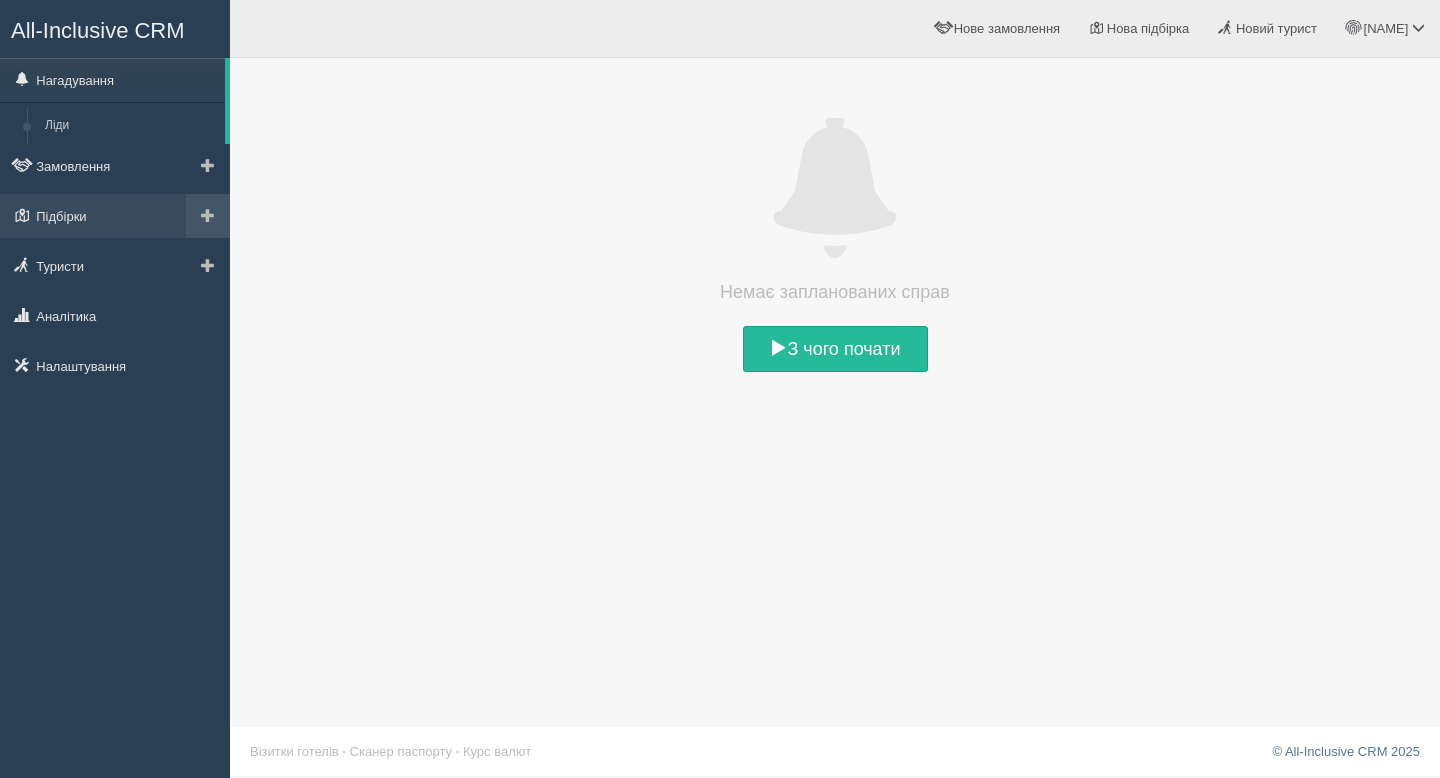 click at bounding box center (208, 165) 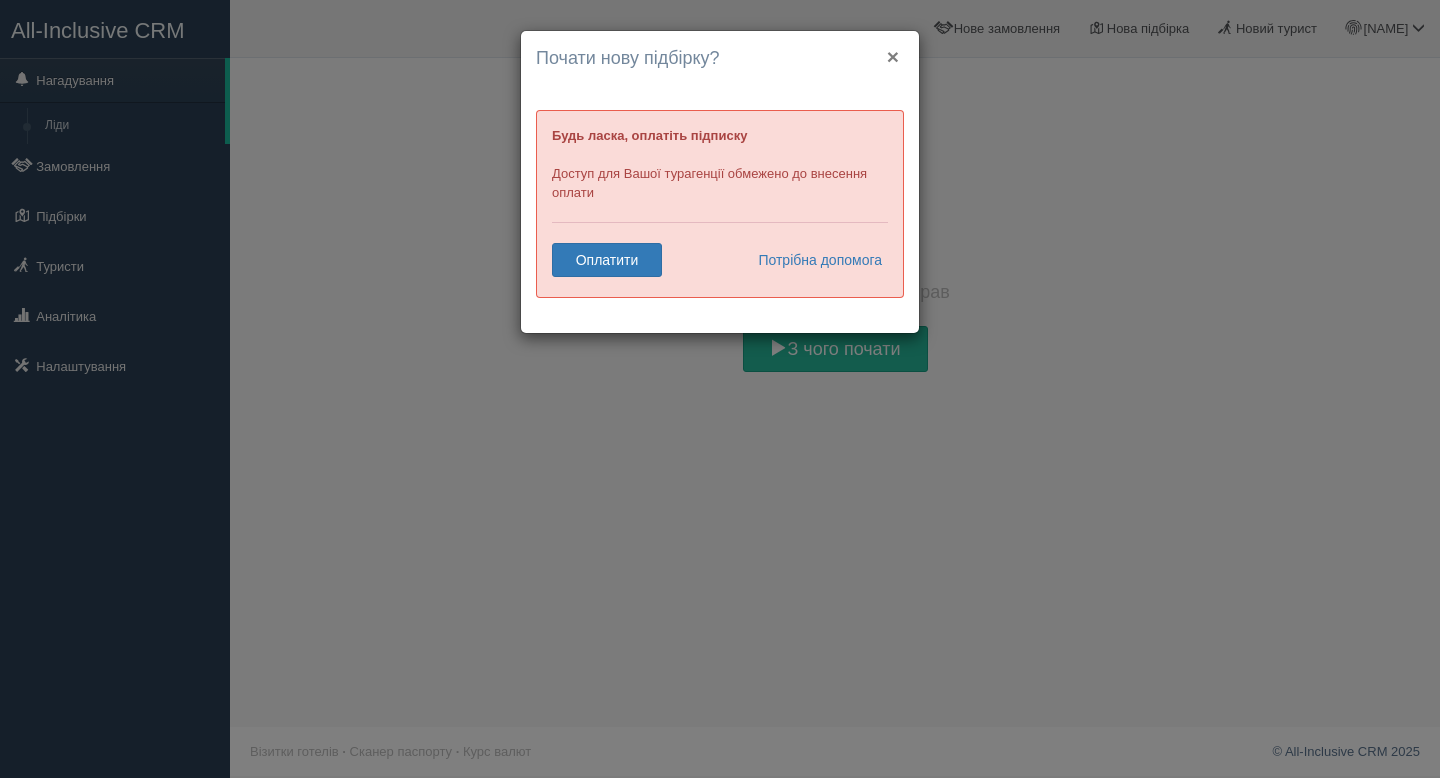 click on "×" at bounding box center [893, 56] 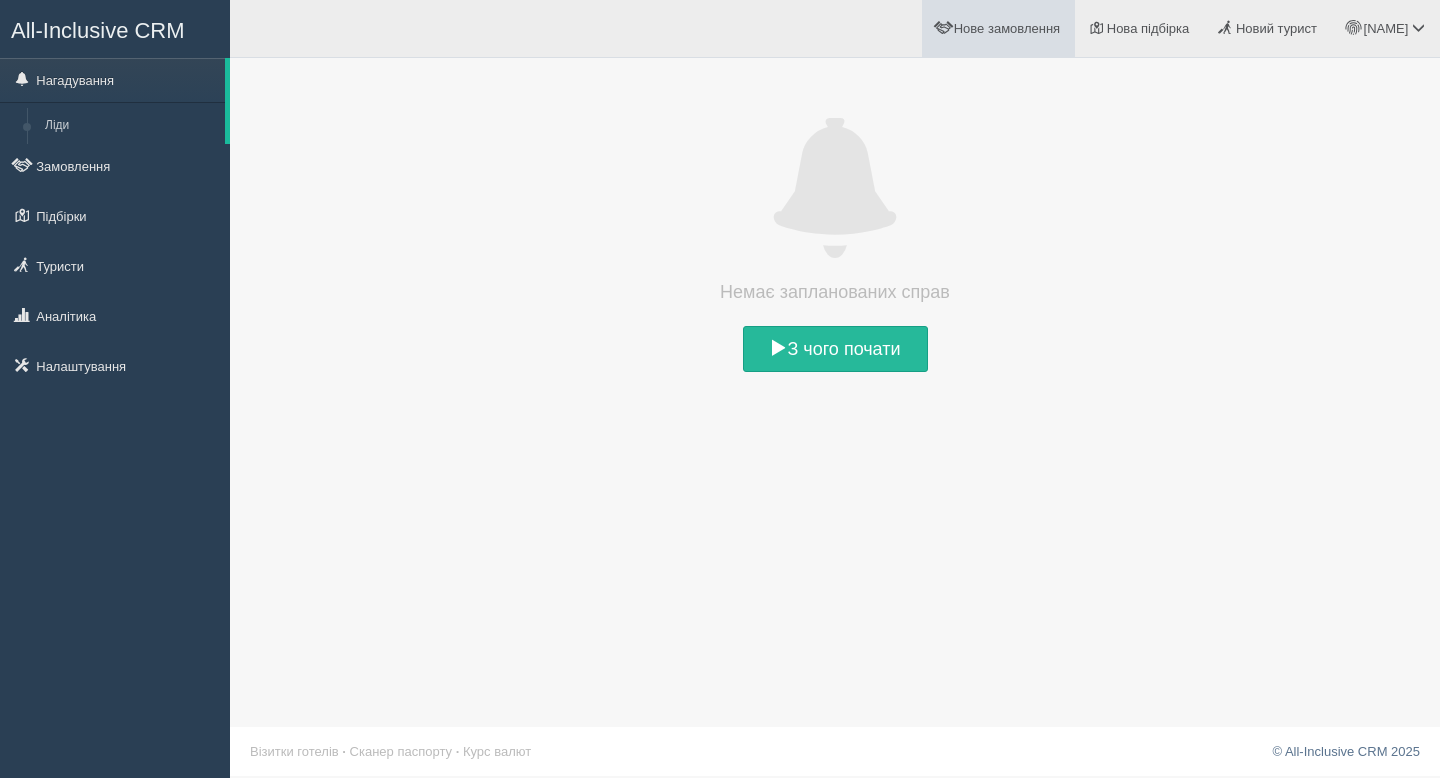 click on "Нове замовлення" at bounding box center (1007, 28) 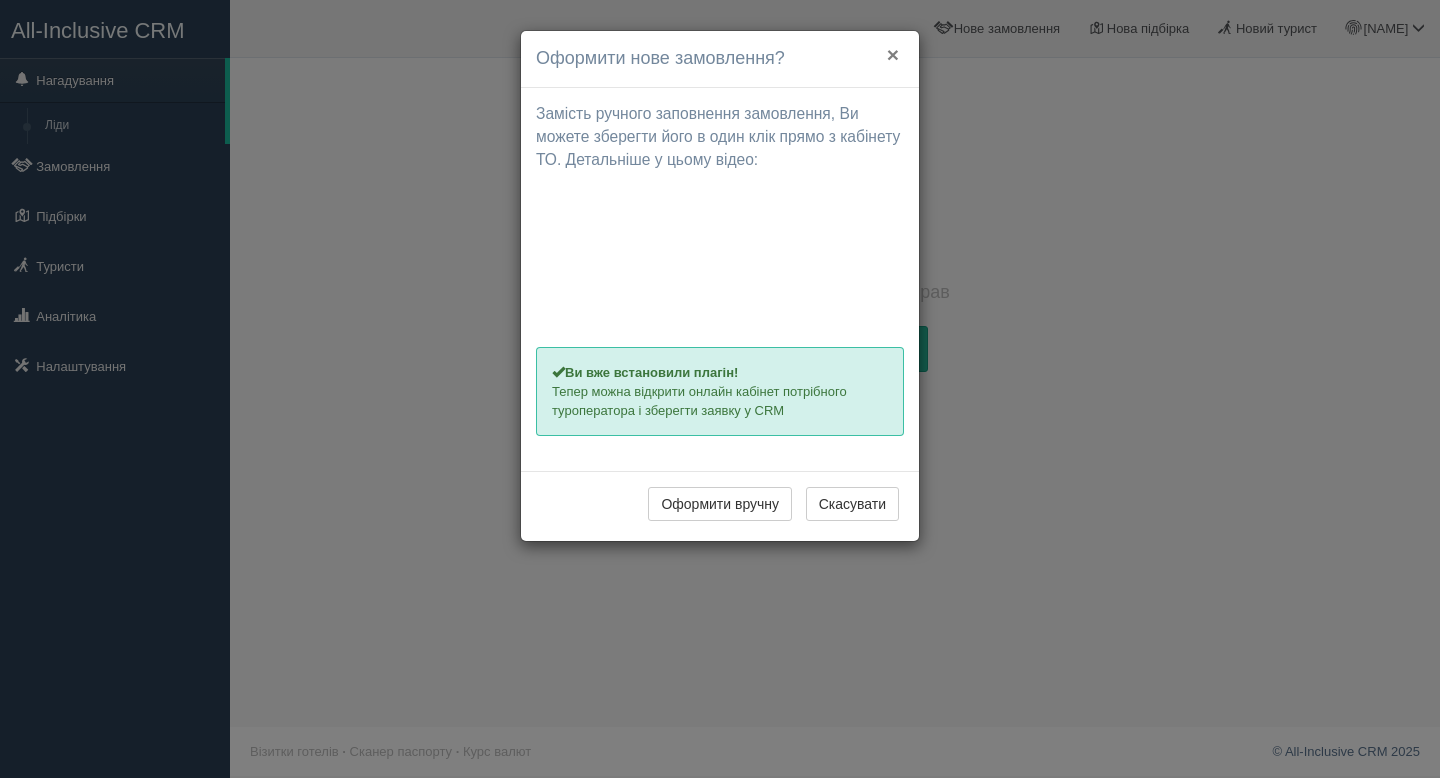 click on "×" at bounding box center [893, 54] 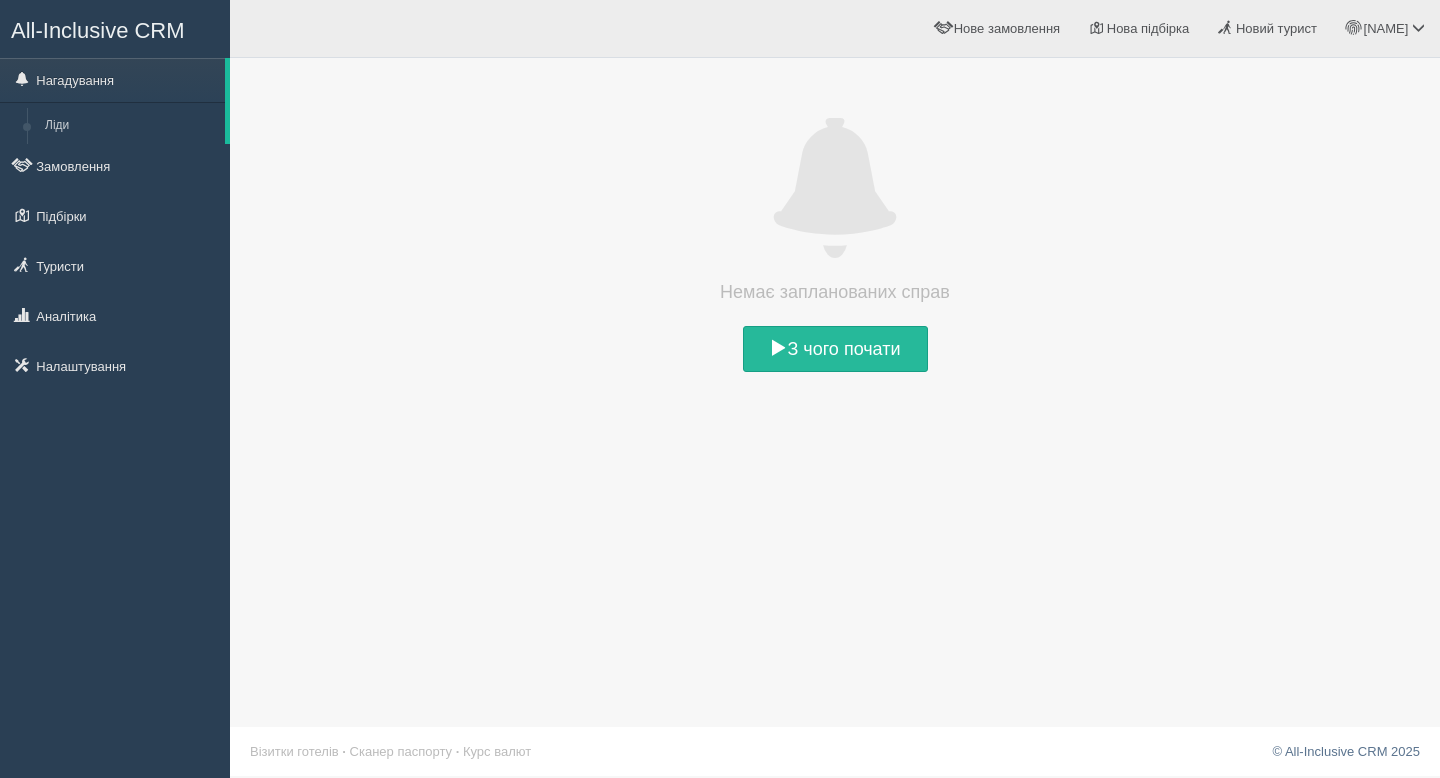 click on "All-Inclusive CRM" at bounding box center [98, 30] 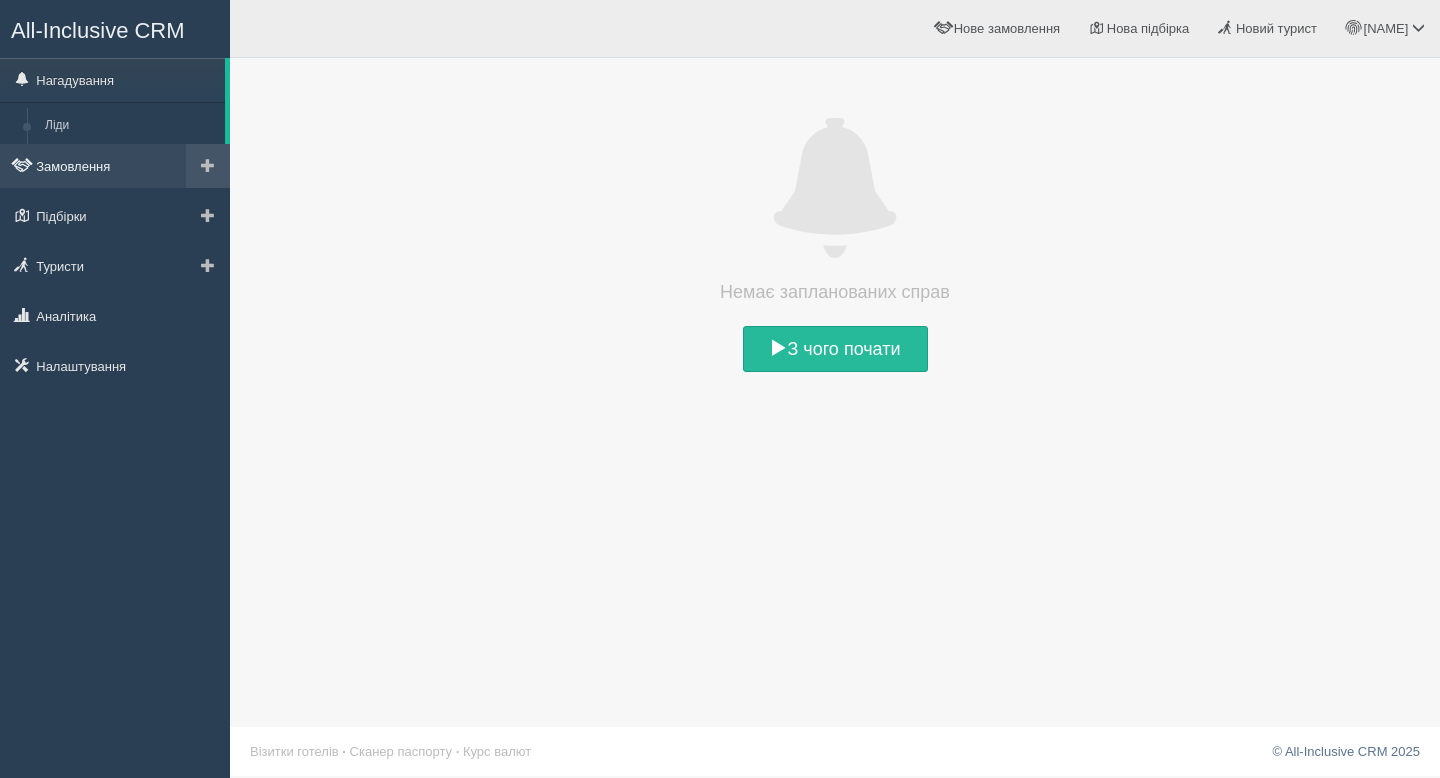 click on "Замовлення" at bounding box center [115, 166] 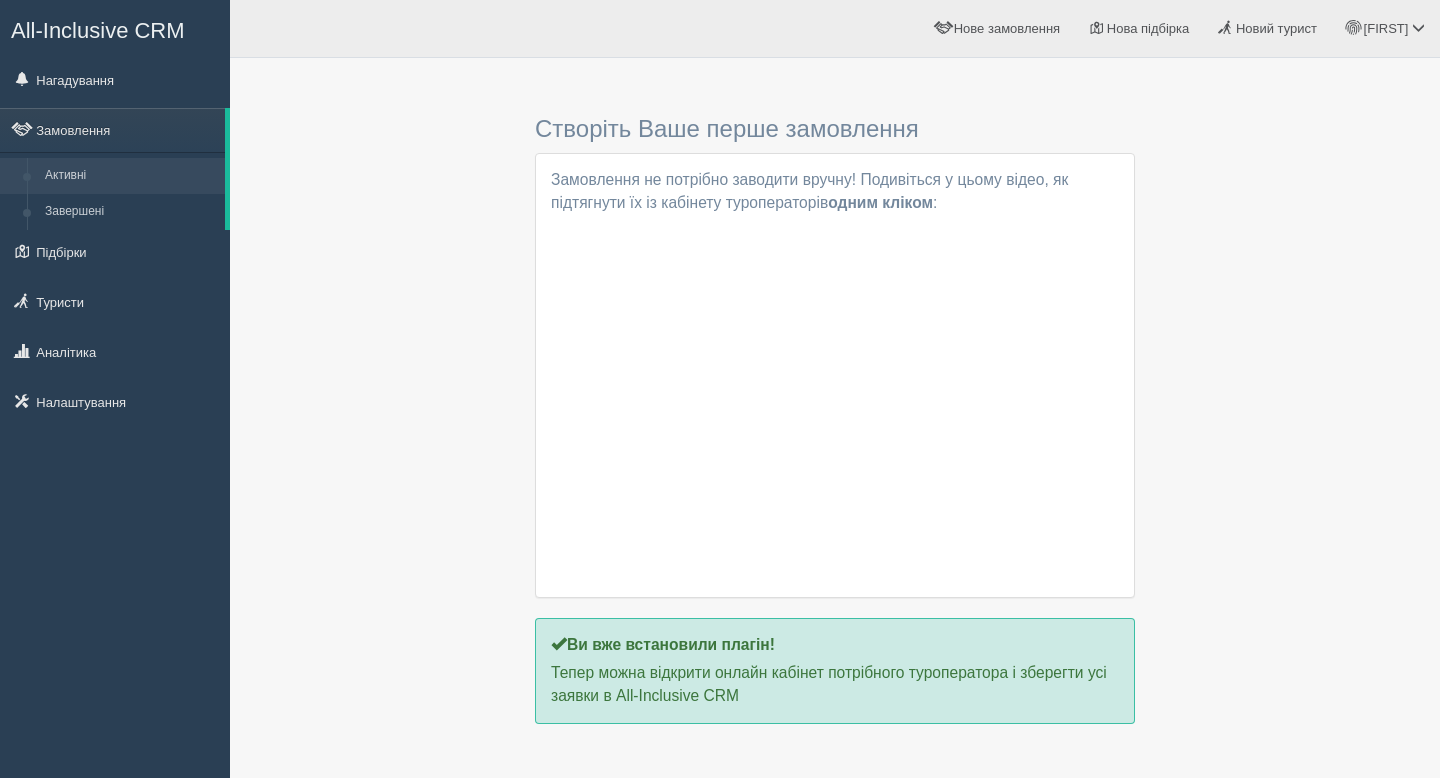 scroll, scrollTop: 0, scrollLeft: 0, axis: both 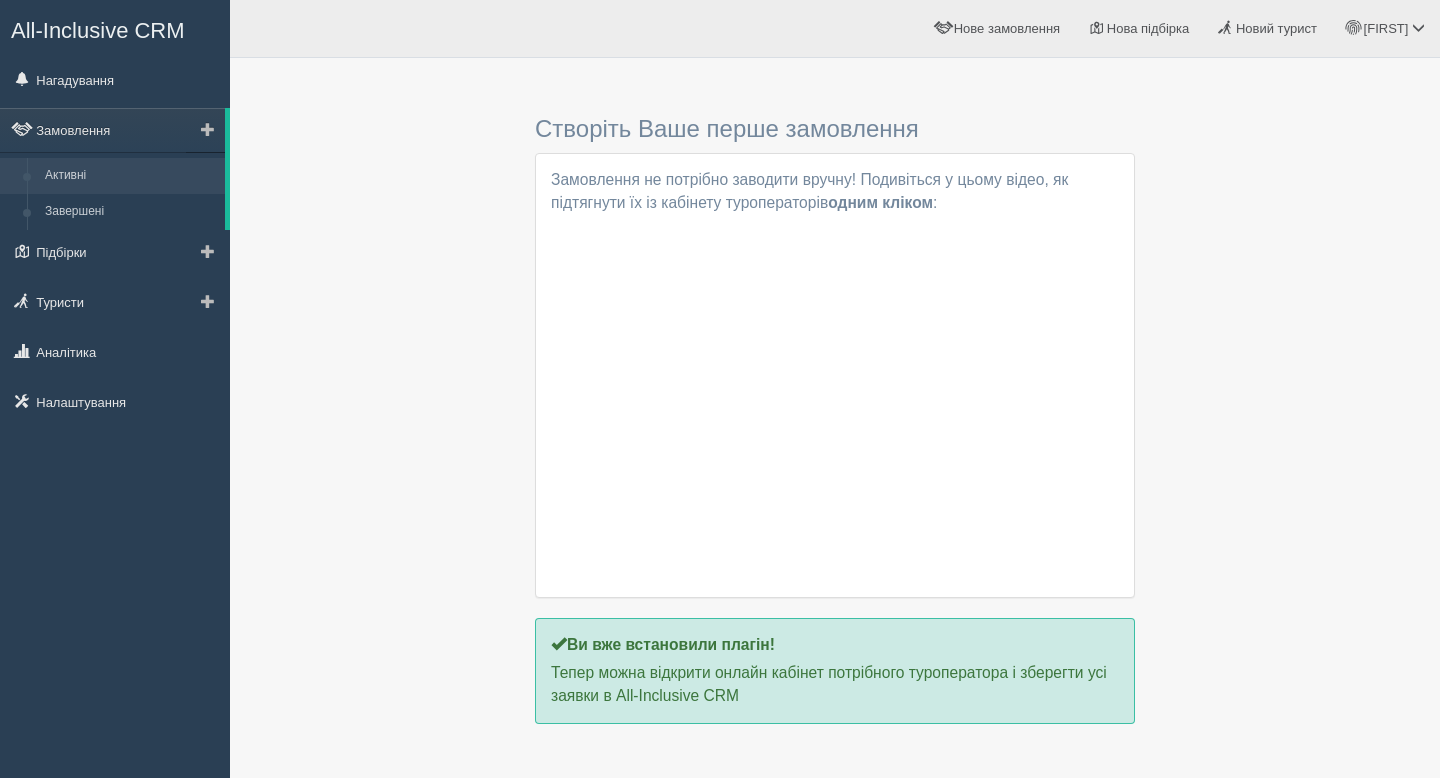 click on "Активні" at bounding box center [130, 176] 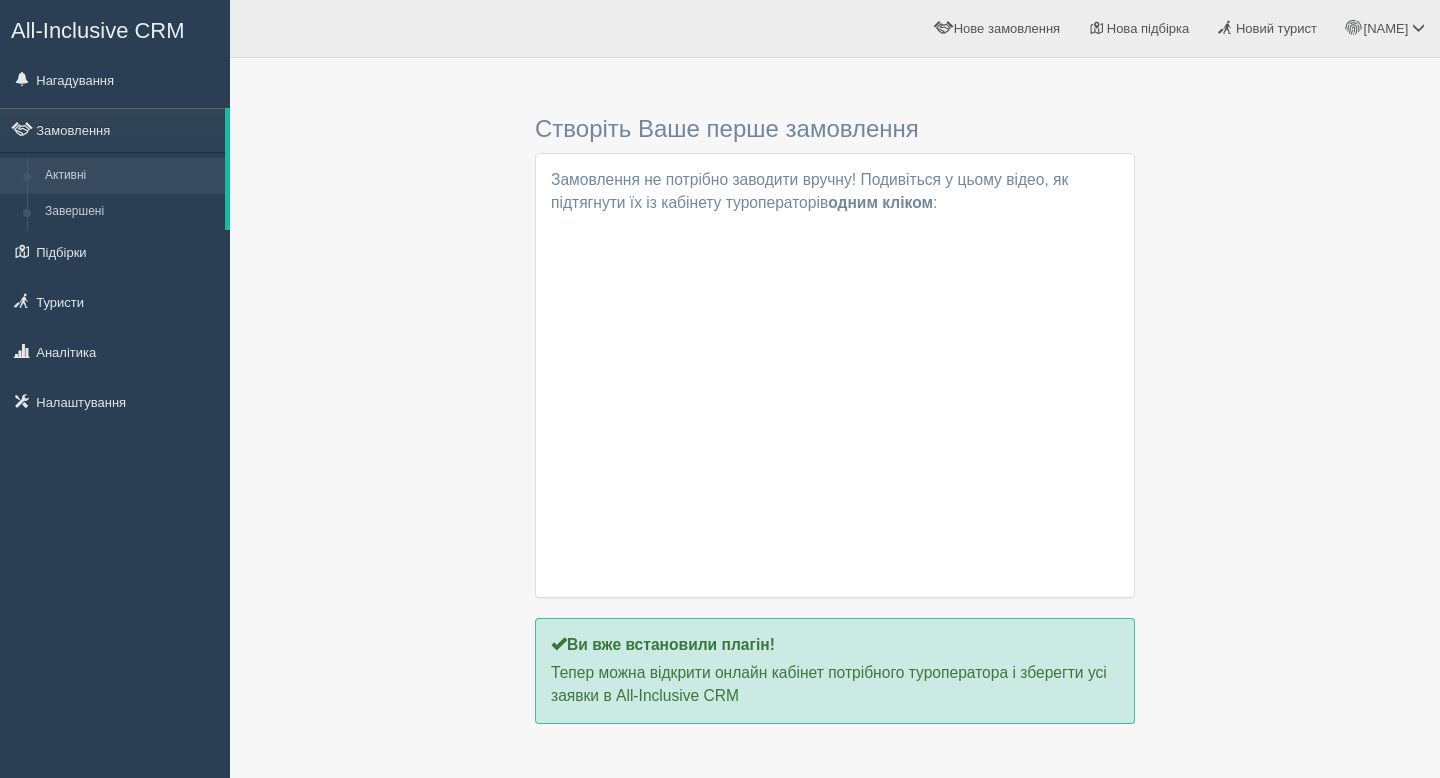 scroll, scrollTop: 56, scrollLeft: 0, axis: vertical 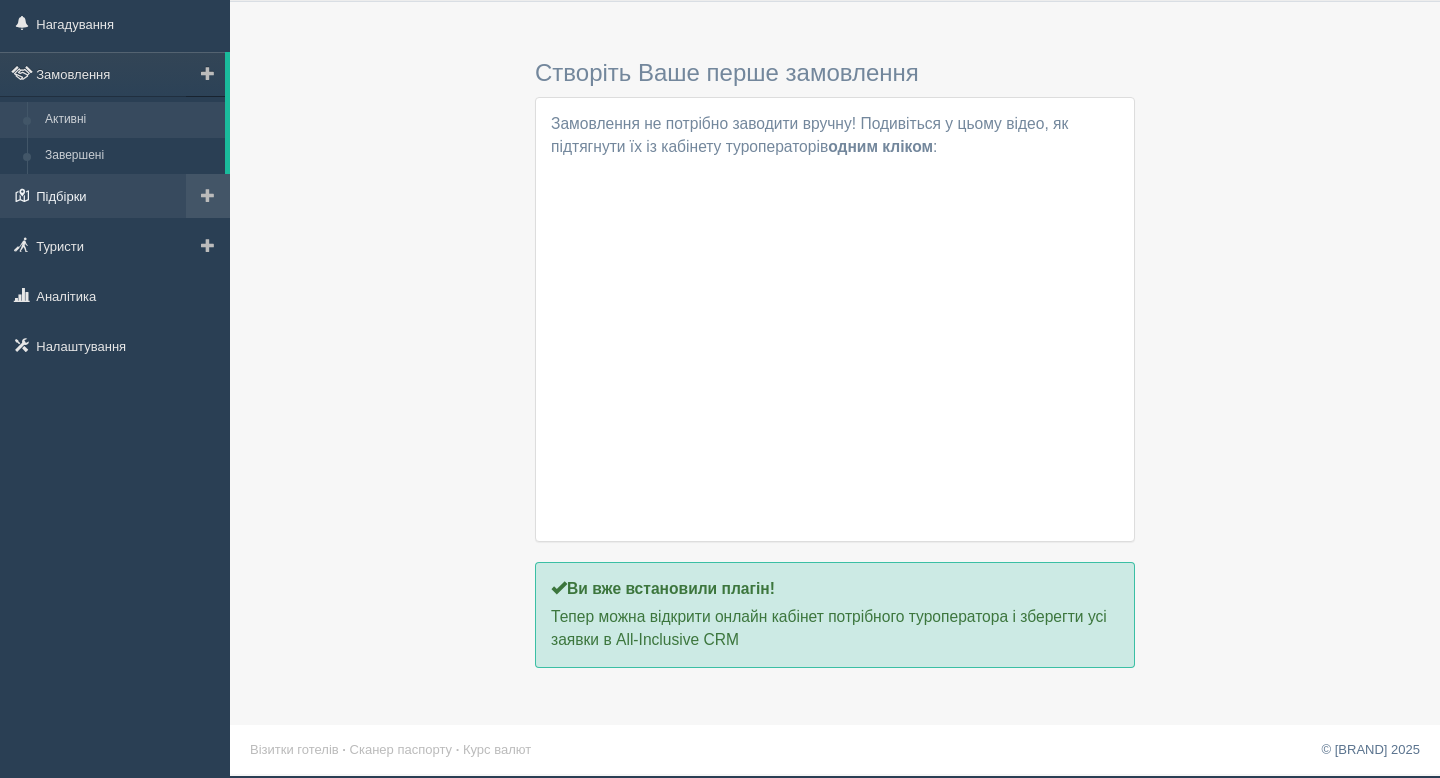 click on "Підбірки" at bounding box center [115, 196] 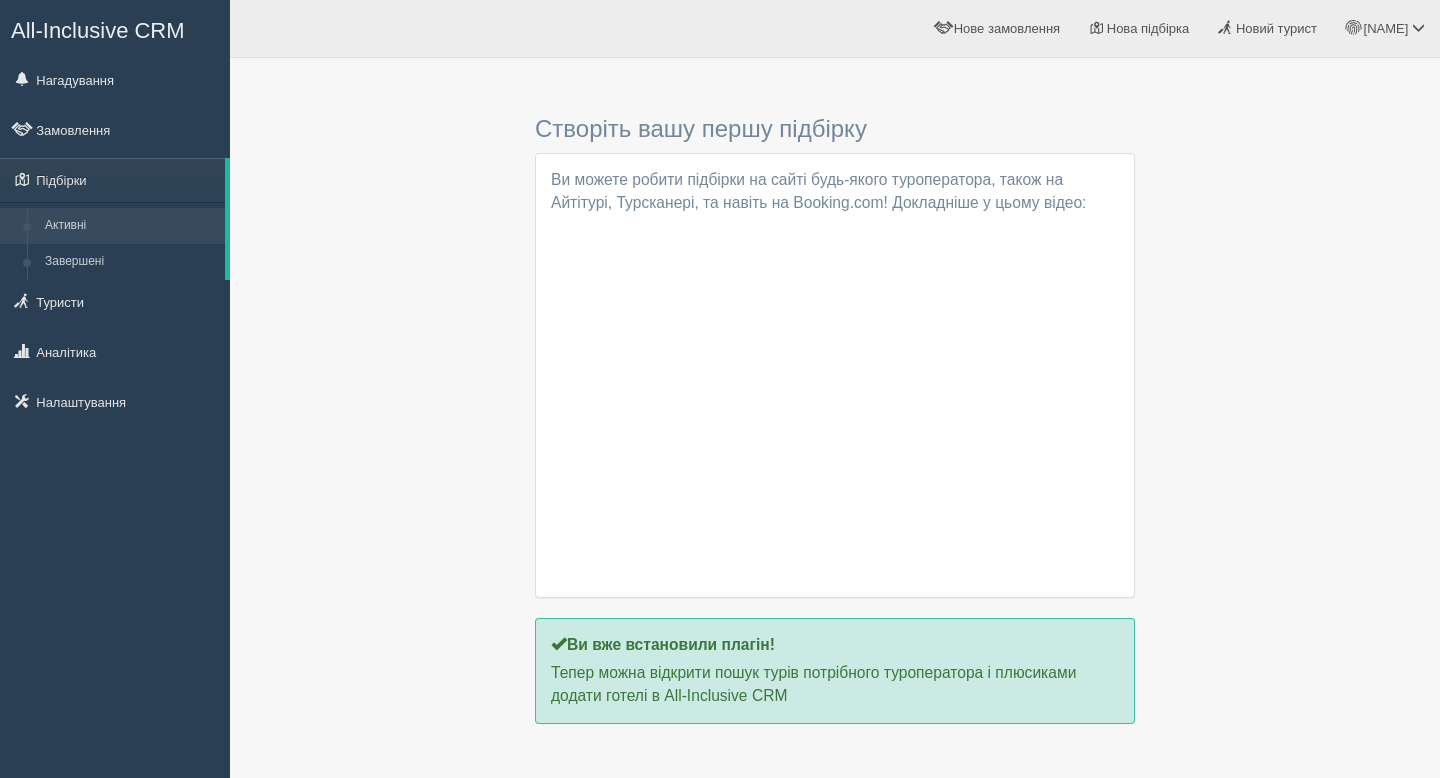 scroll, scrollTop: 0, scrollLeft: 0, axis: both 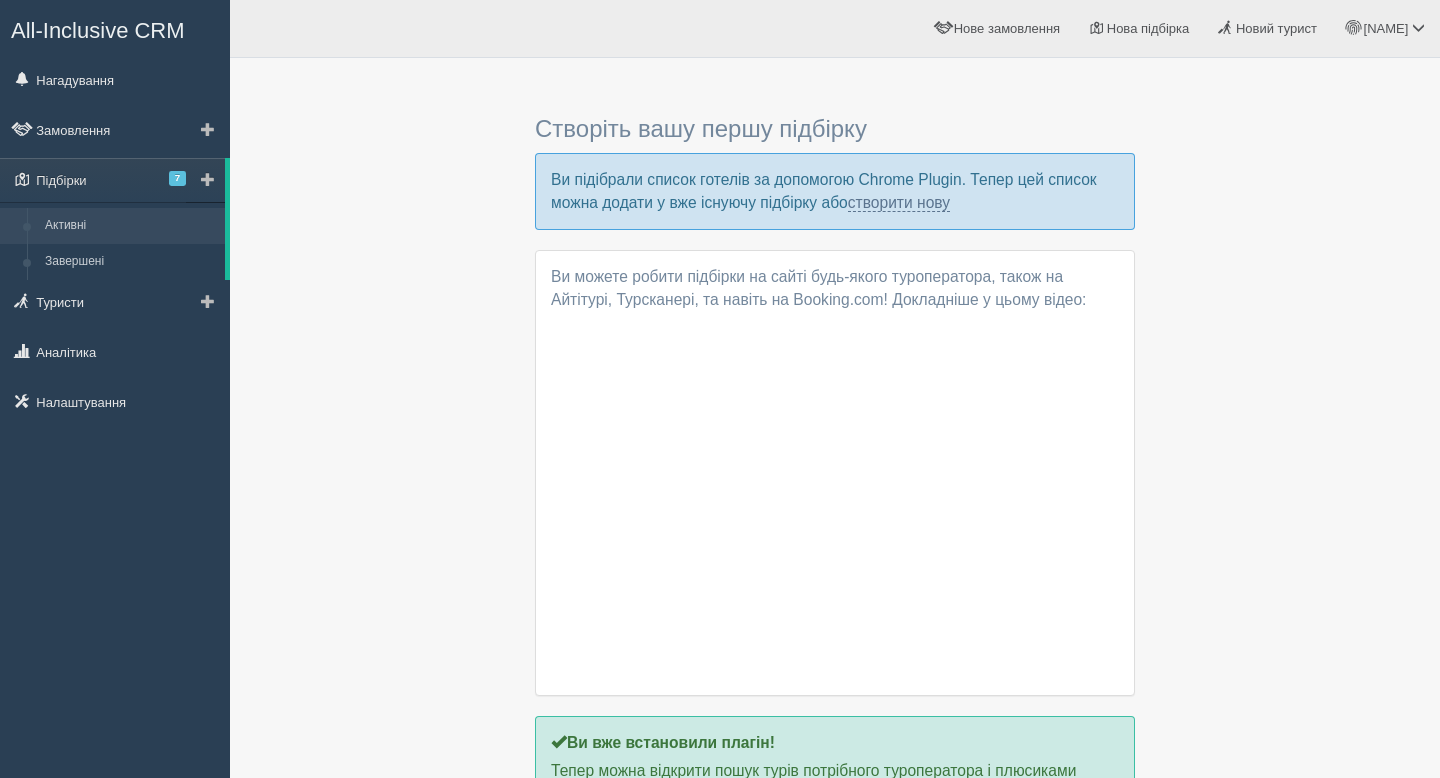 click on "Активні" at bounding box center [130, 226] 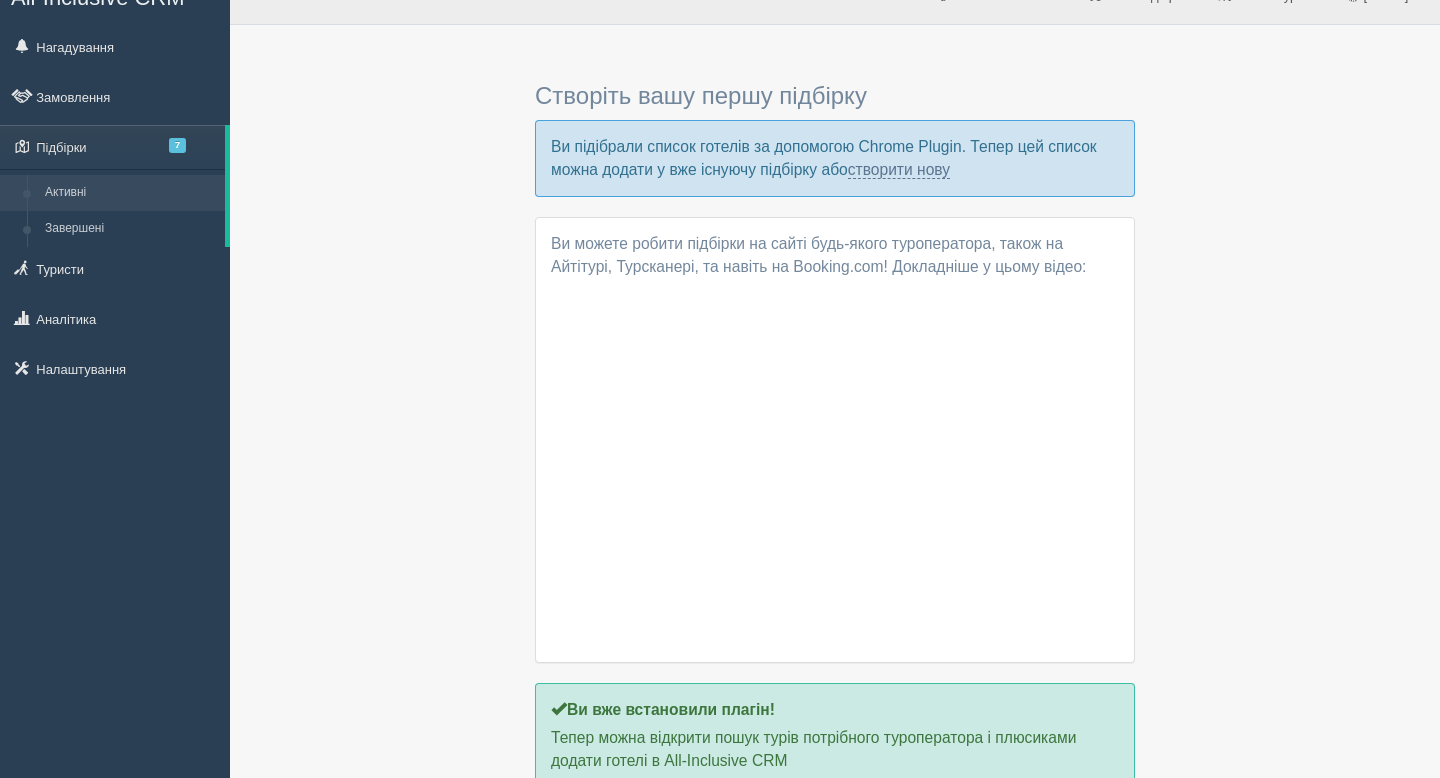 scroll, scrollTop: 0, scrollLeft: 0, axis: both 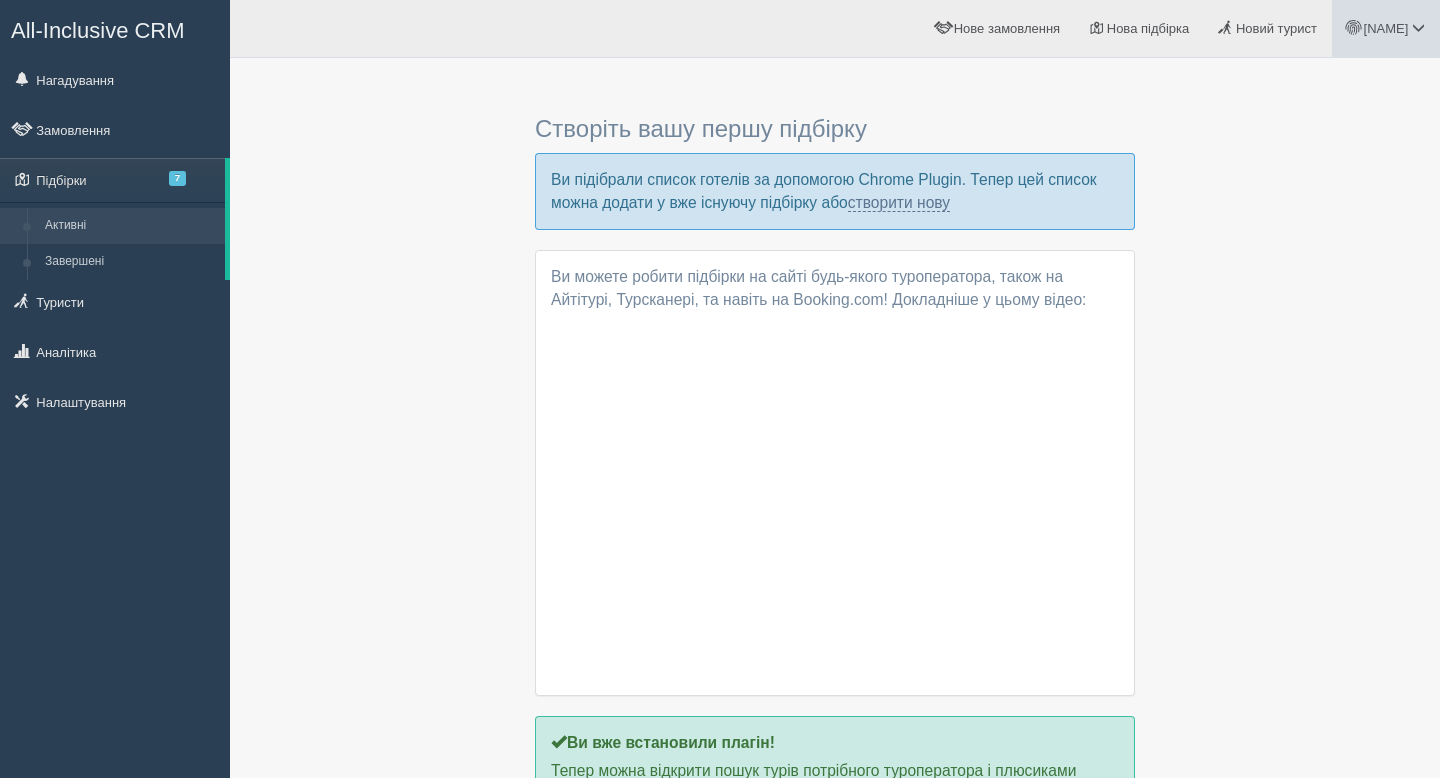 click at bounding box center (1418, 27) 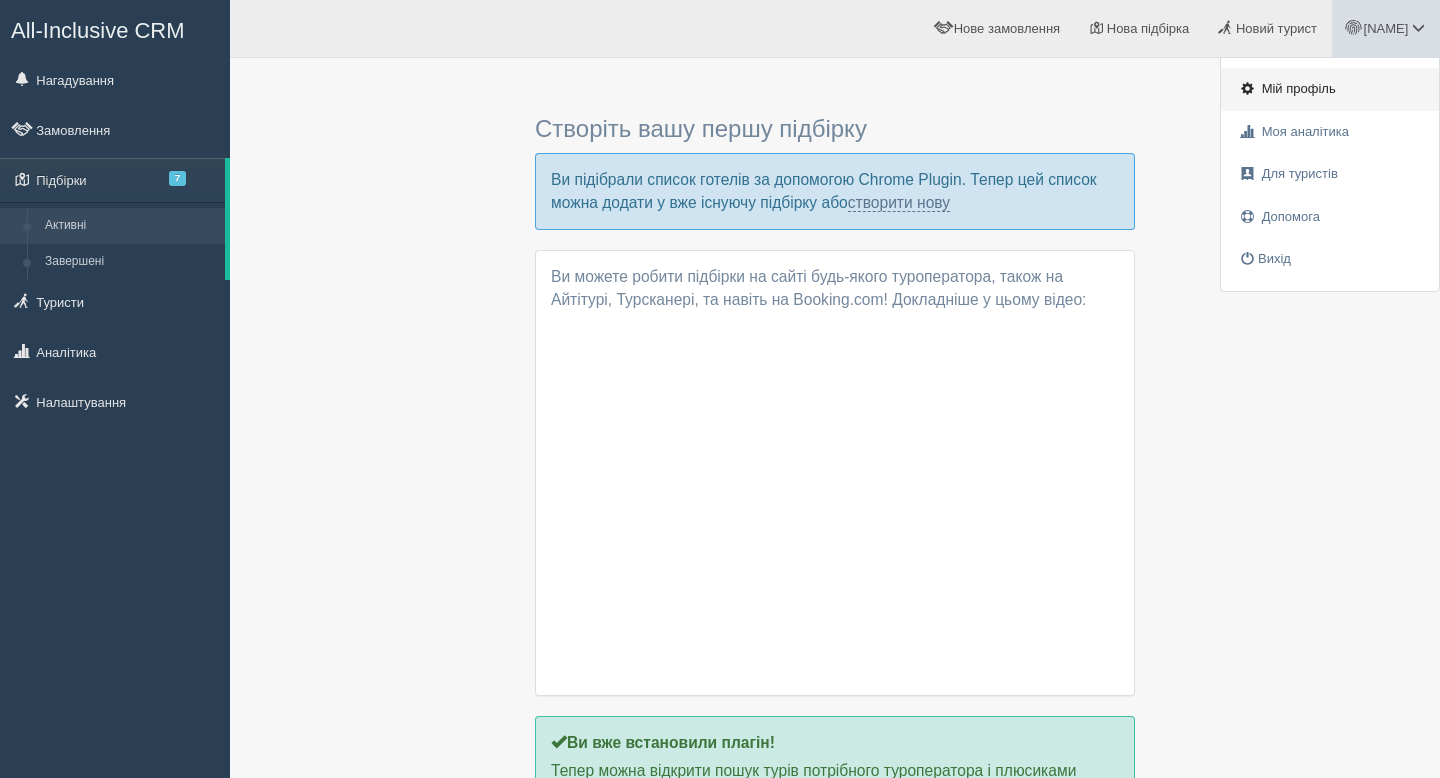 click on "Мій профіль" at bounding box center [1299, 88] 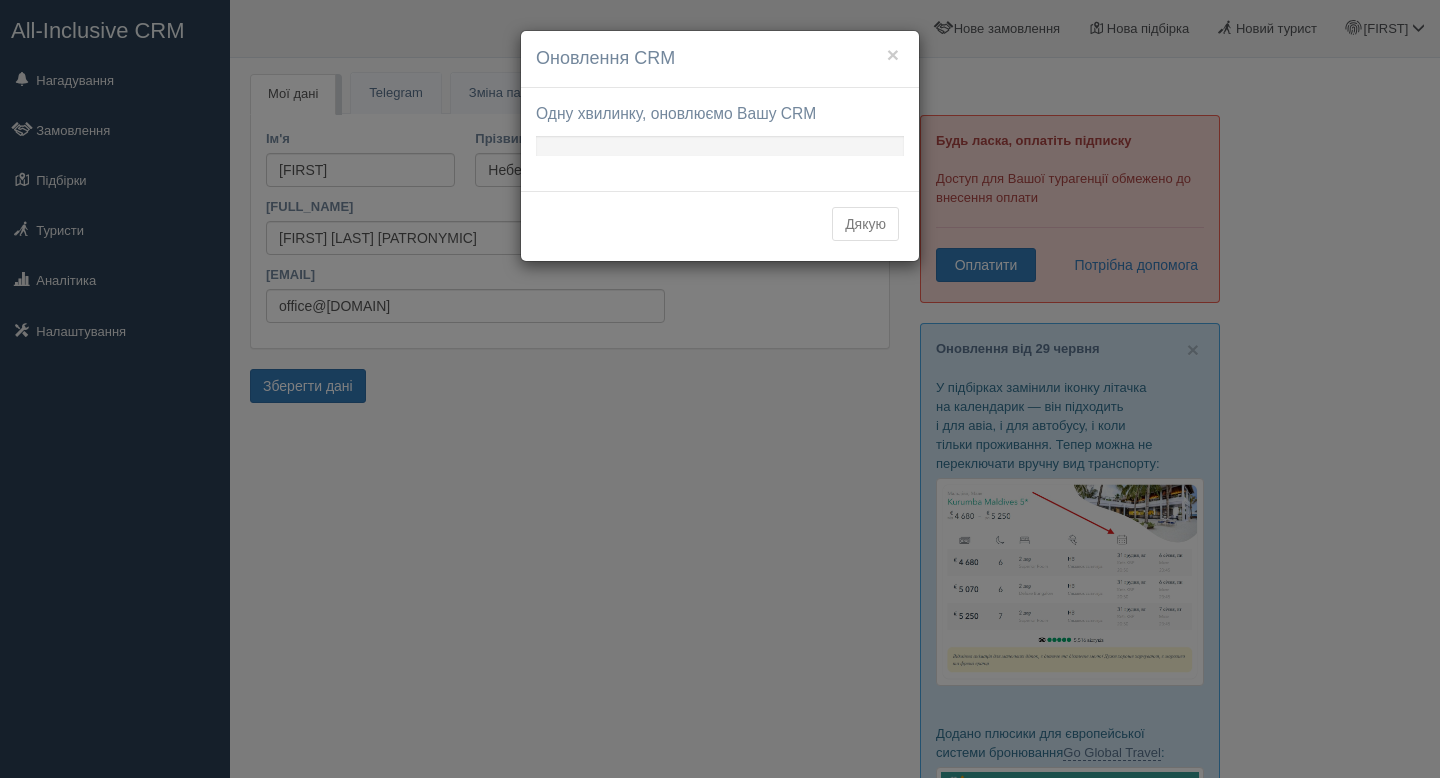 scroll, scrollTop: 0, scrollLeft: 0, axis: both 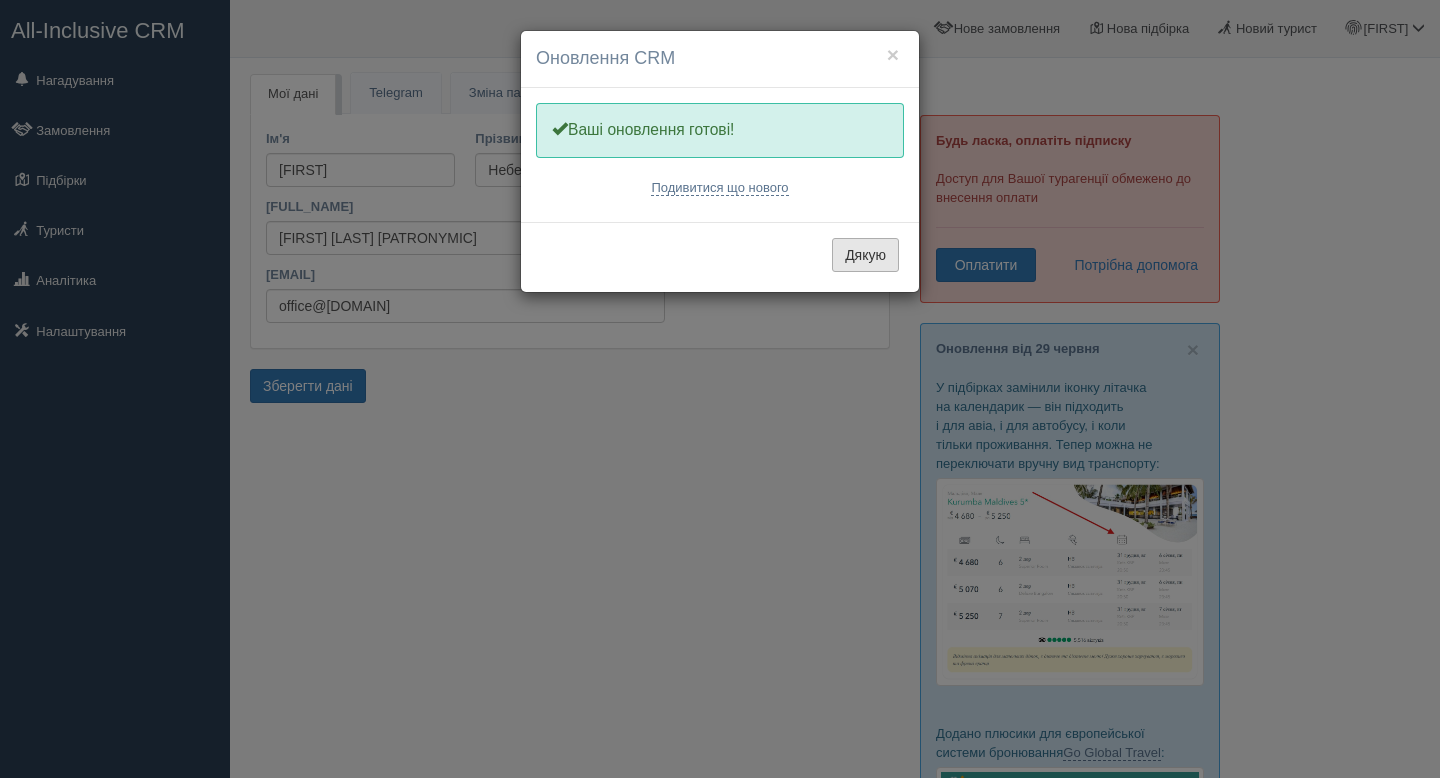 click on "Дякую" at bounding box center [865, 255] 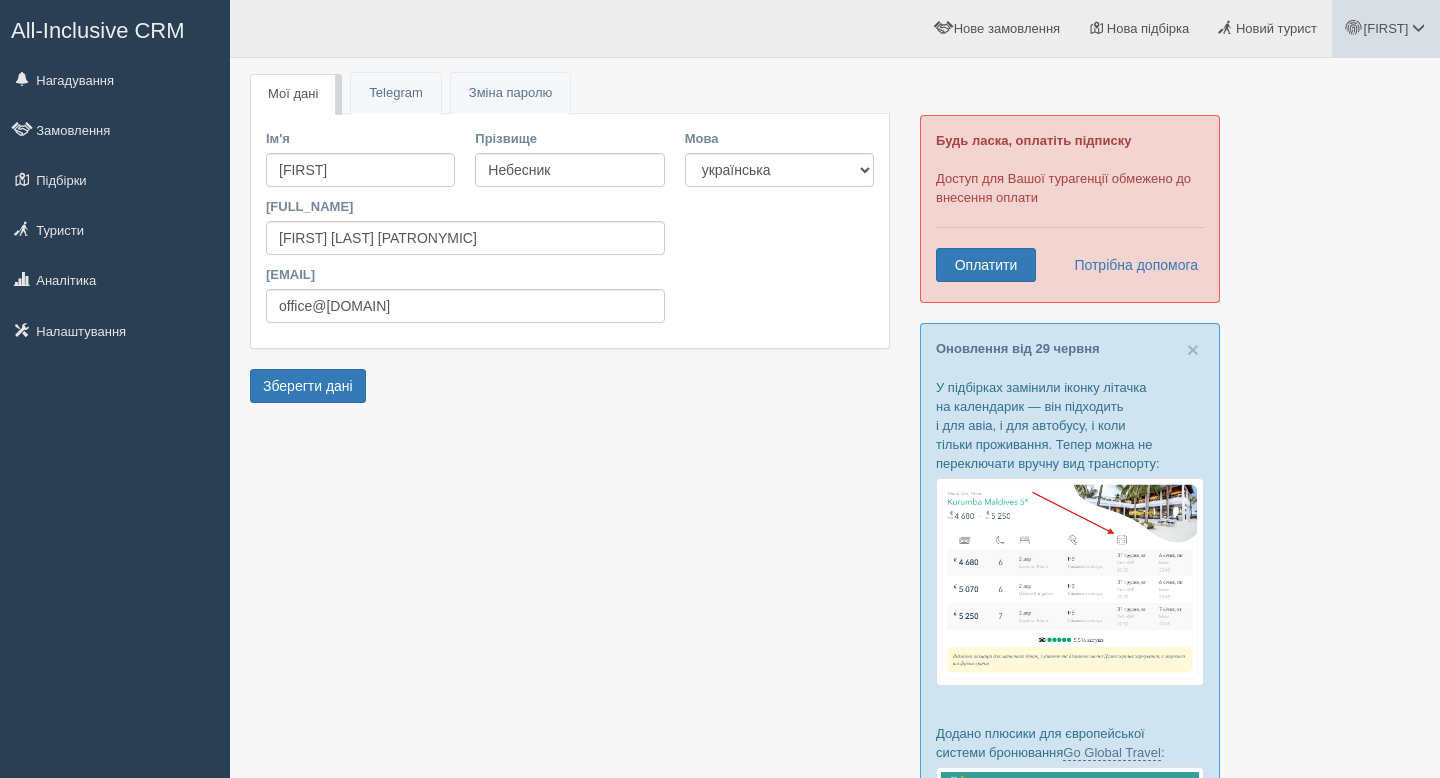 click at bounding box center (1418, 27) 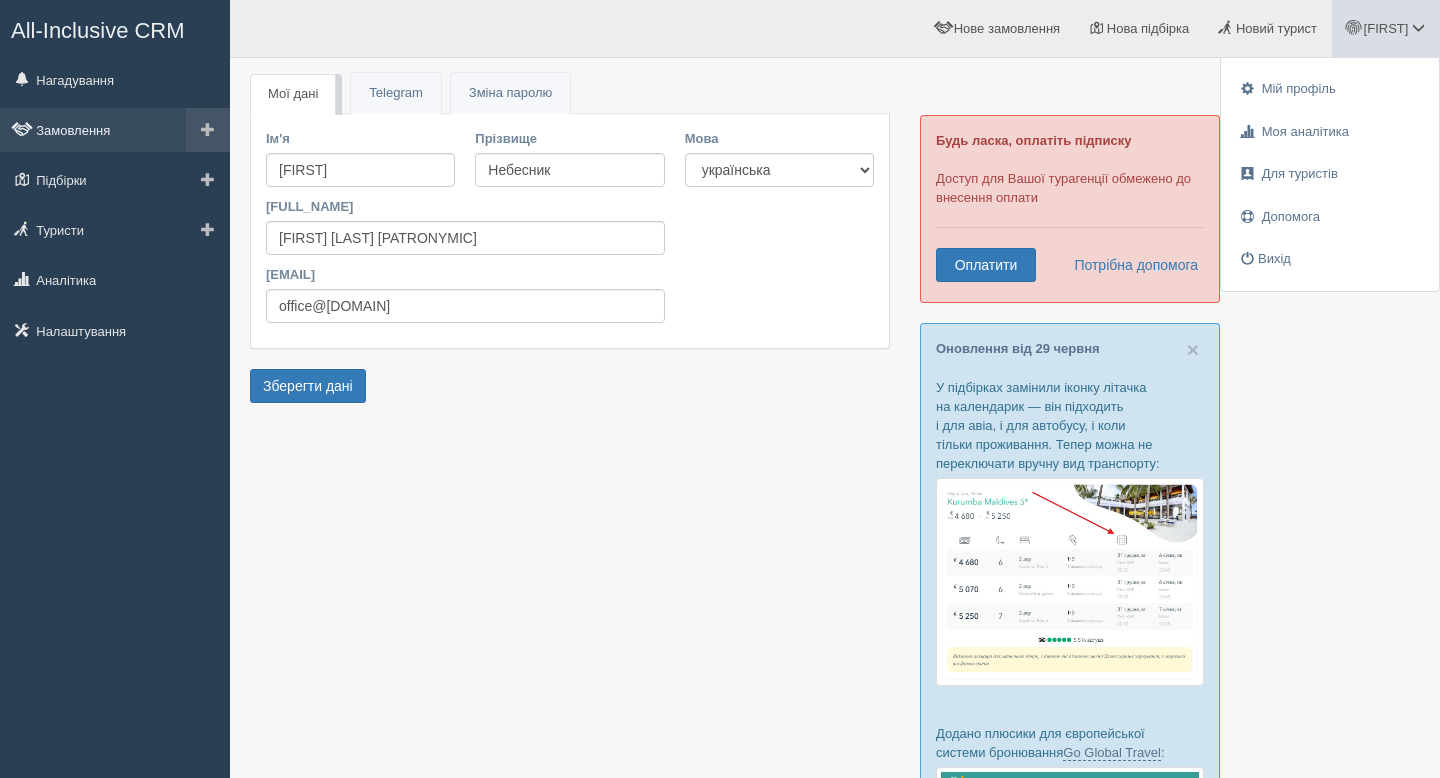 click on "Замовлення" at bounding box center (115, 130) 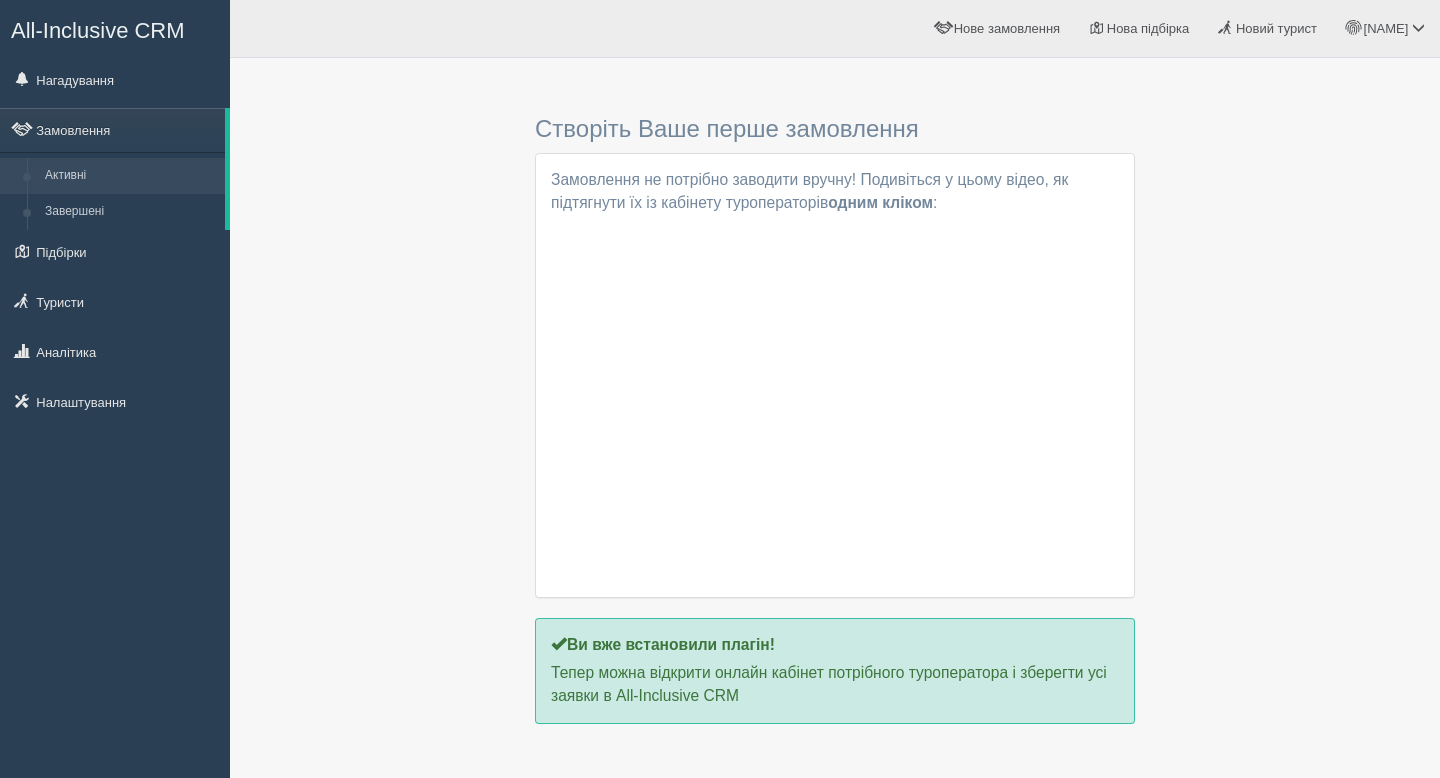 scroll, scrollTop: 0, scrollLeft: 0, axis: both 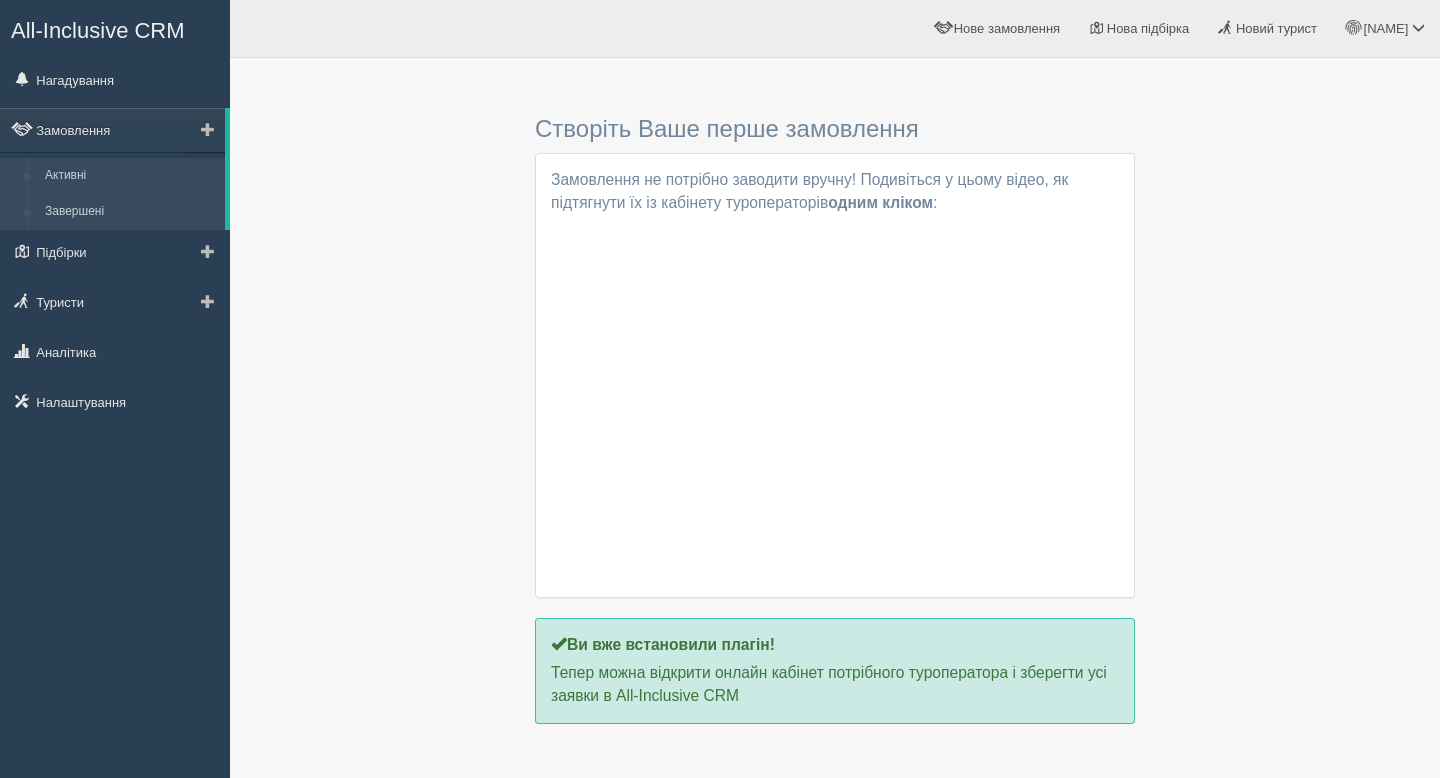 click on "Завершені" at bounding box center [130, 212] 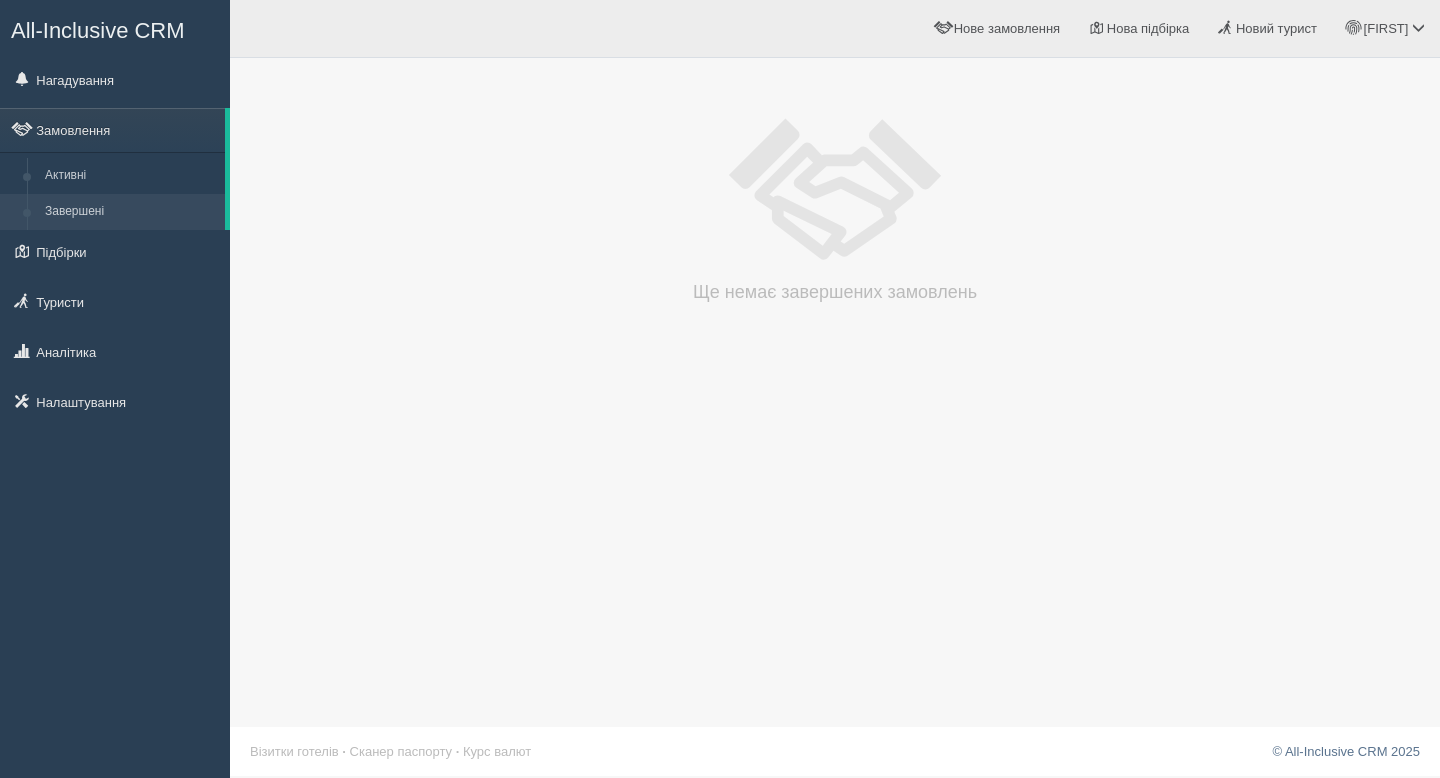 scroll, scrollTop: 0, scrollLeft: 0, axis: both 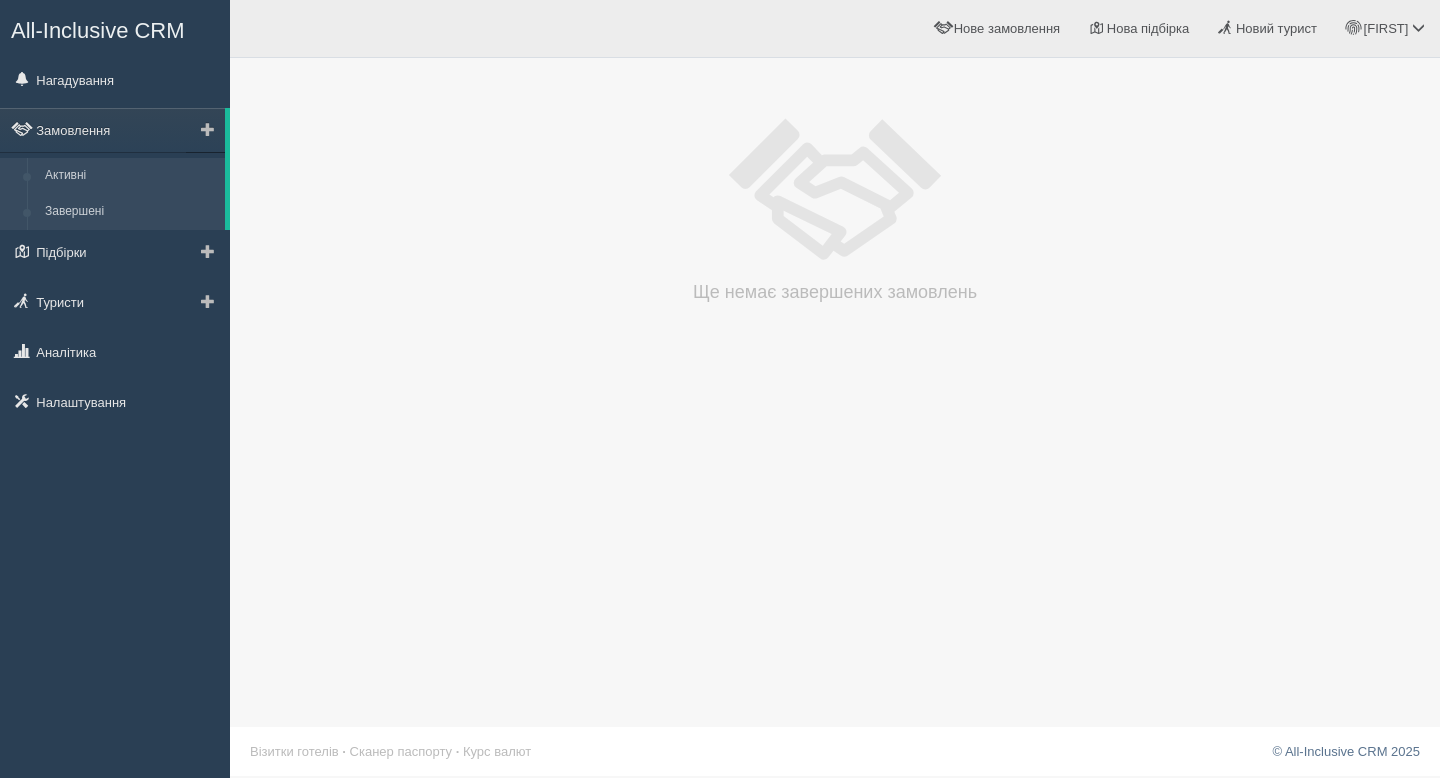 click on "Активні" at bounding box center (130, 176) 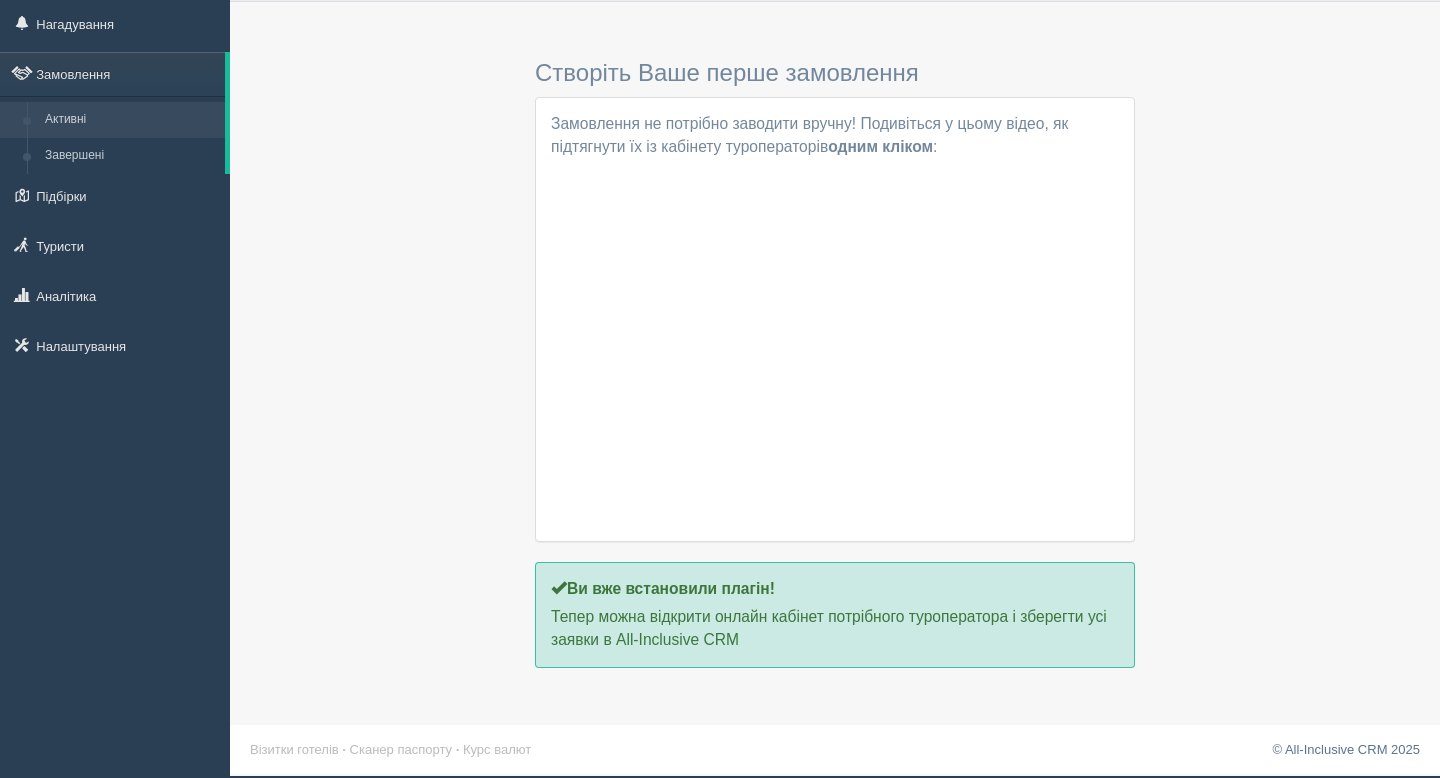 scroll, scrollTop: 0, scrollLeft: 0, axis: both 